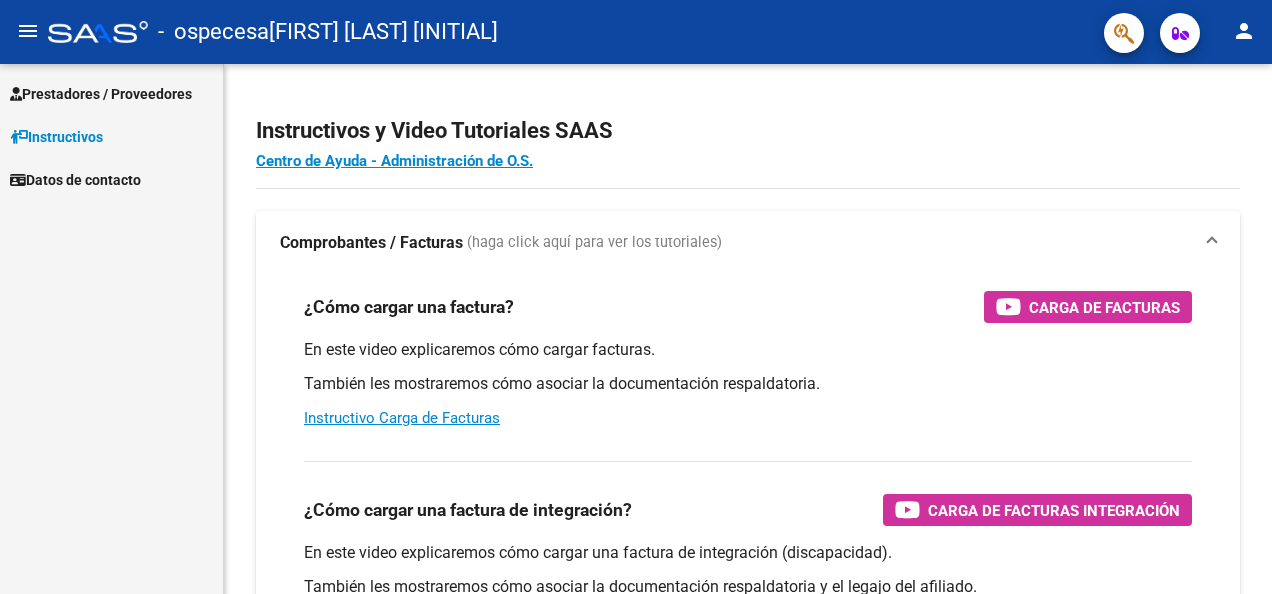 scroll, scrollTop: 0, scrollLeft: 0, axis: both 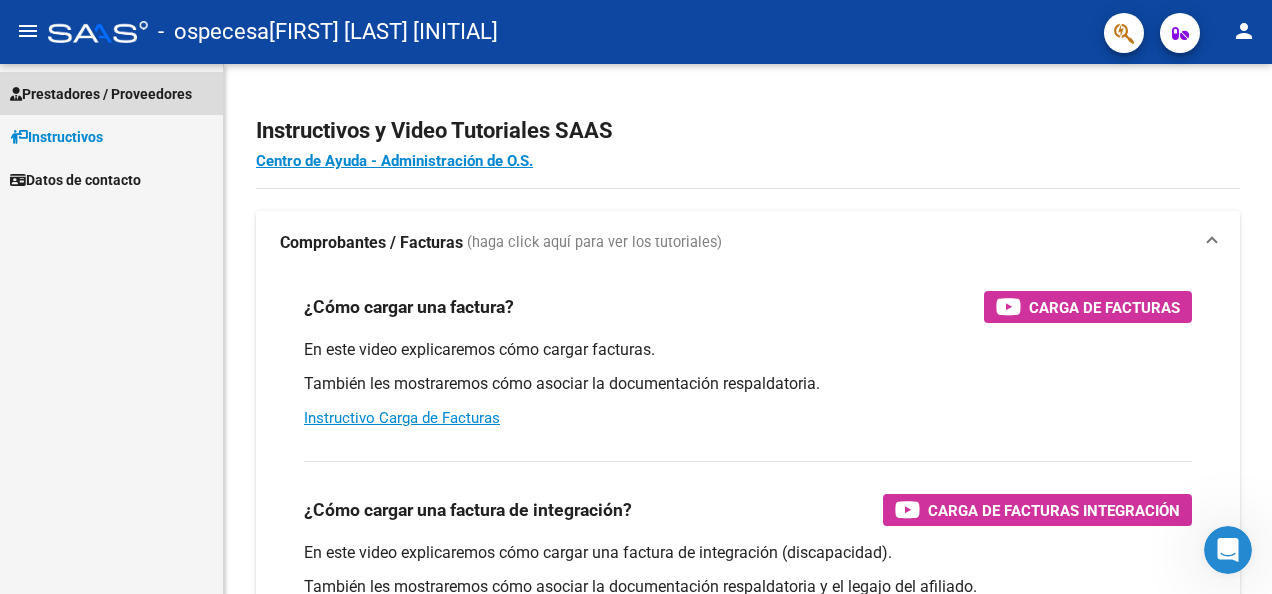 click on "Prestadores / Proveedores" at bounding box center [101, 94] 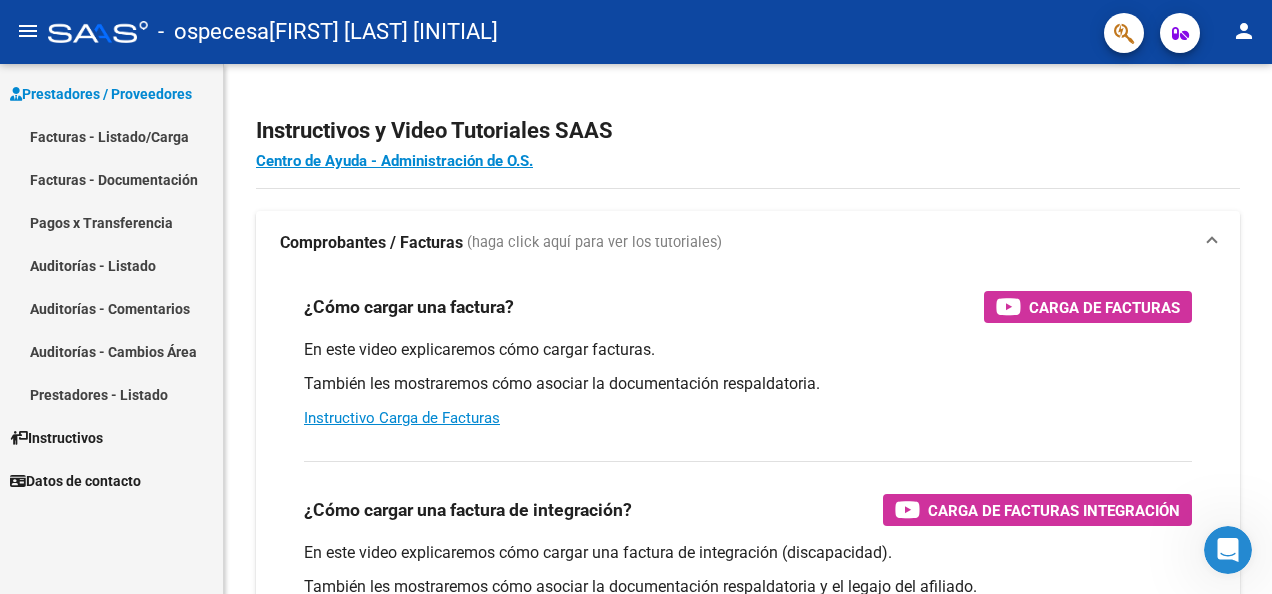 click on "Facturas - Listado/Carga" at bounding box center (111, 136) 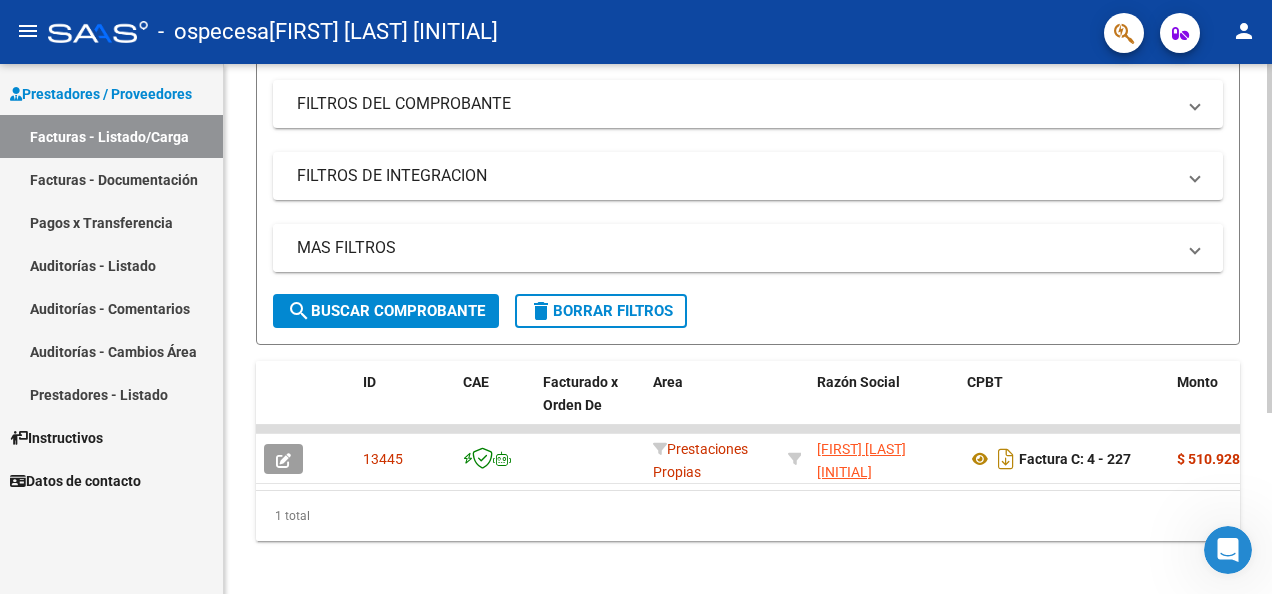 scroll, scrollTop: 274, scrollLeft: 0, axis: vertical 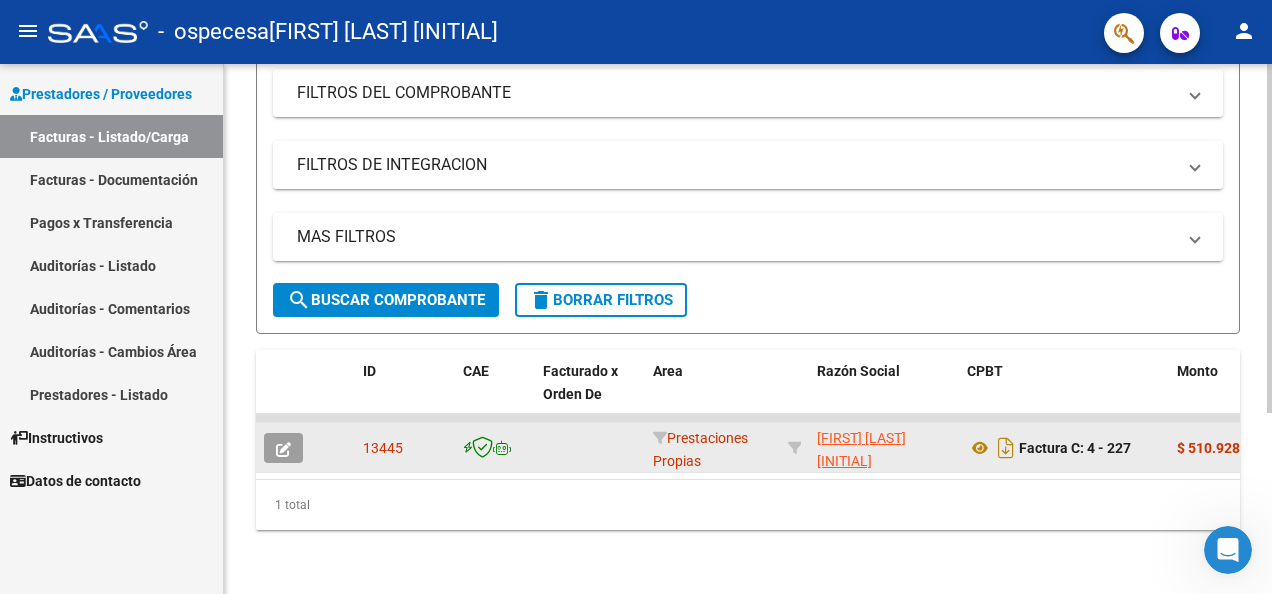 click 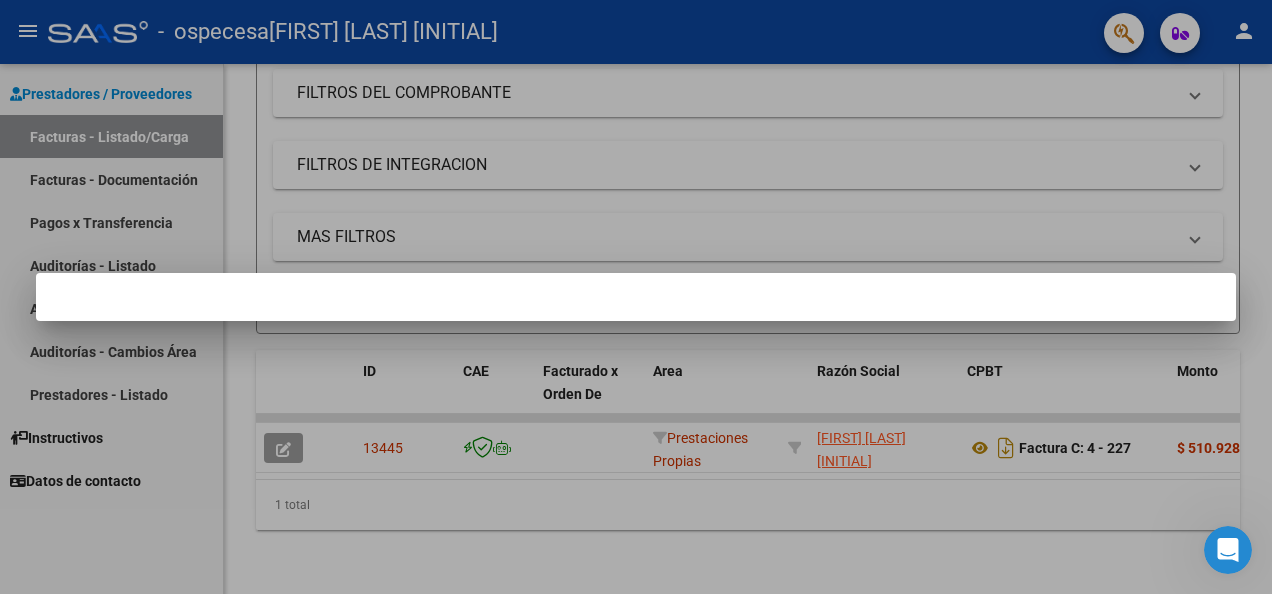 click at bounding box center [636, 297] 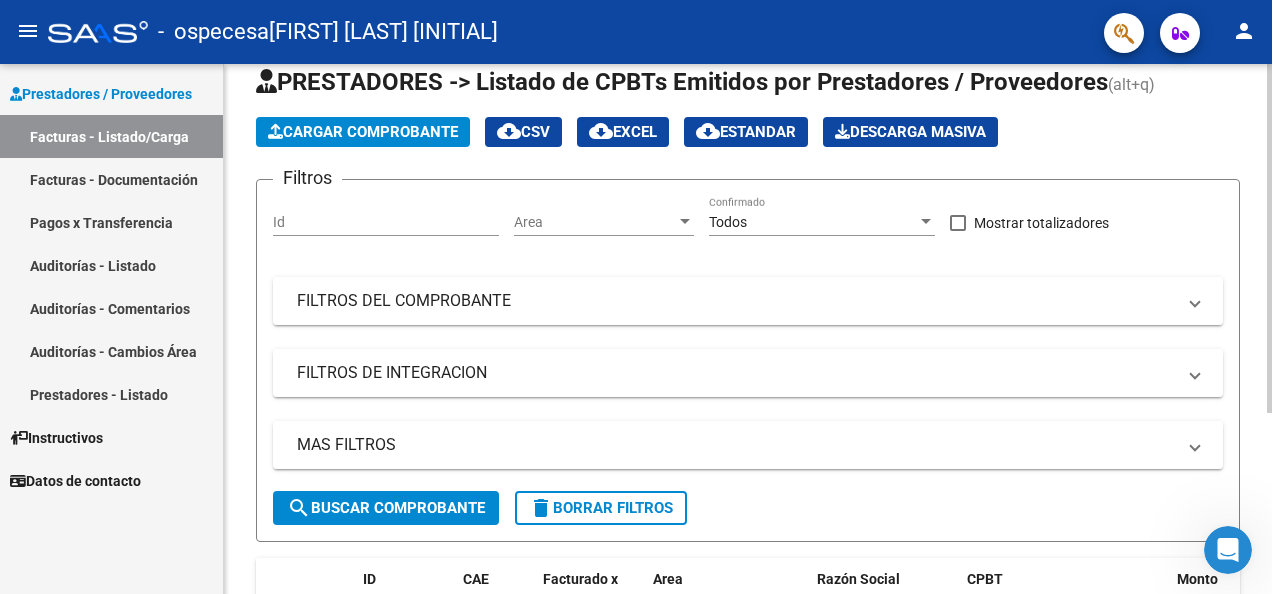 scroll, scrollTop: 0, scrollLeft: 0, axis: both 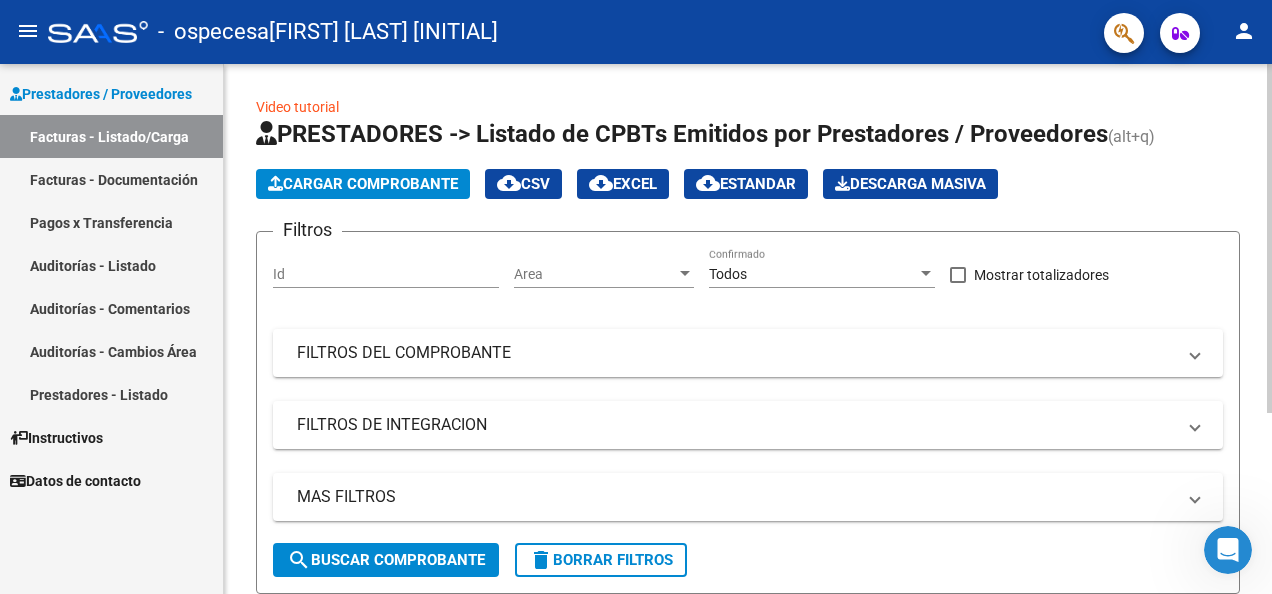 click on "Cargar Comprobante" 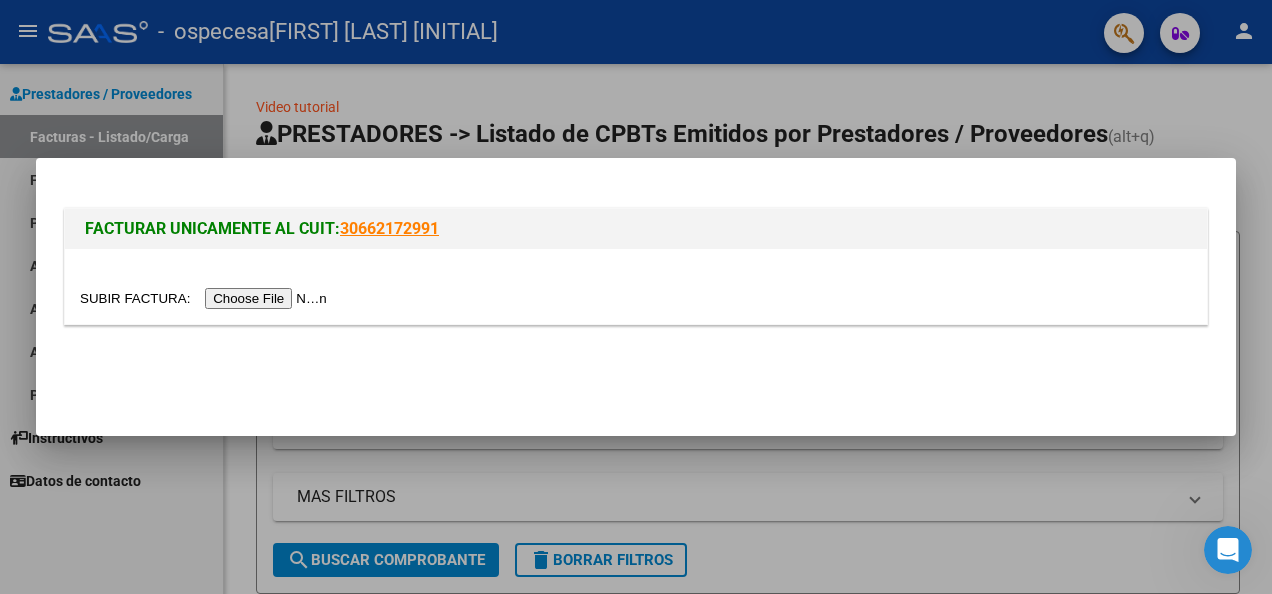 click at bounding box center (206, 298) 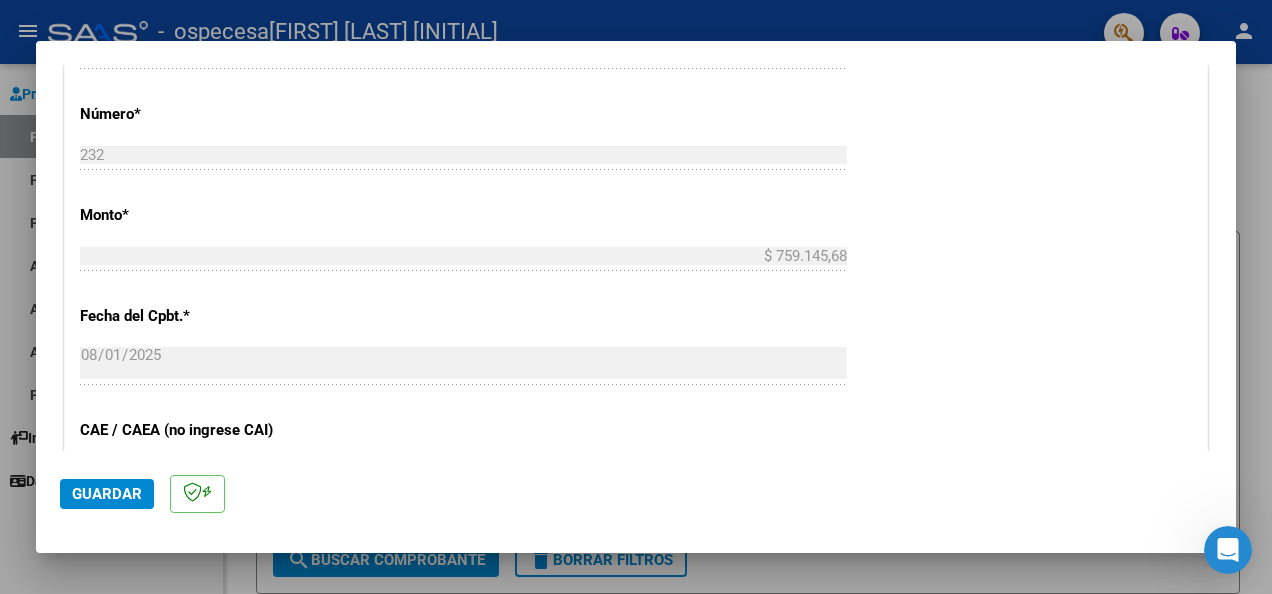 scroll, scrollTop: 1194, scrollLeft: 0, axis: vertical 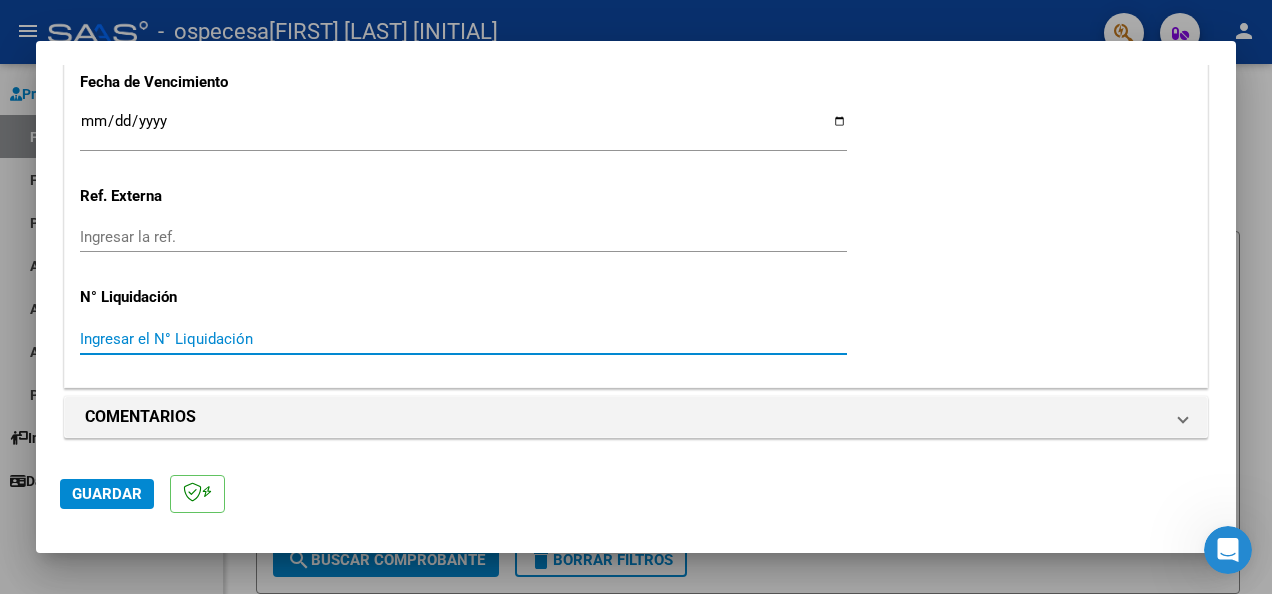 click on "Ingresar el N° Liquidación" at bounding box center (463, 339) 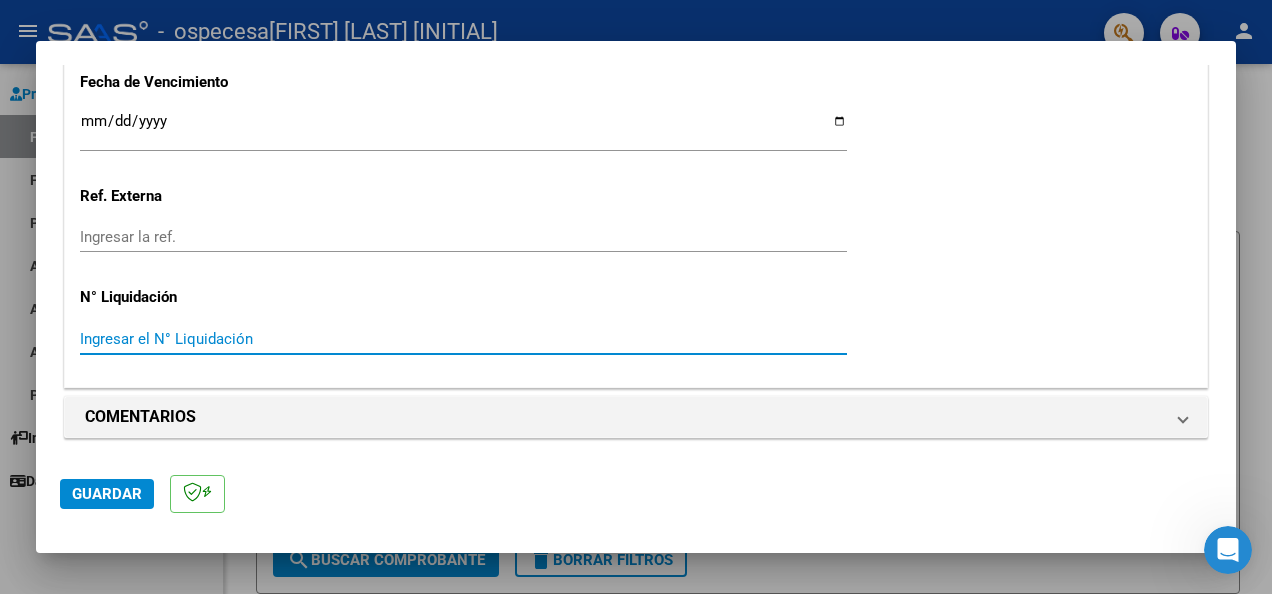 click on "Guardar" 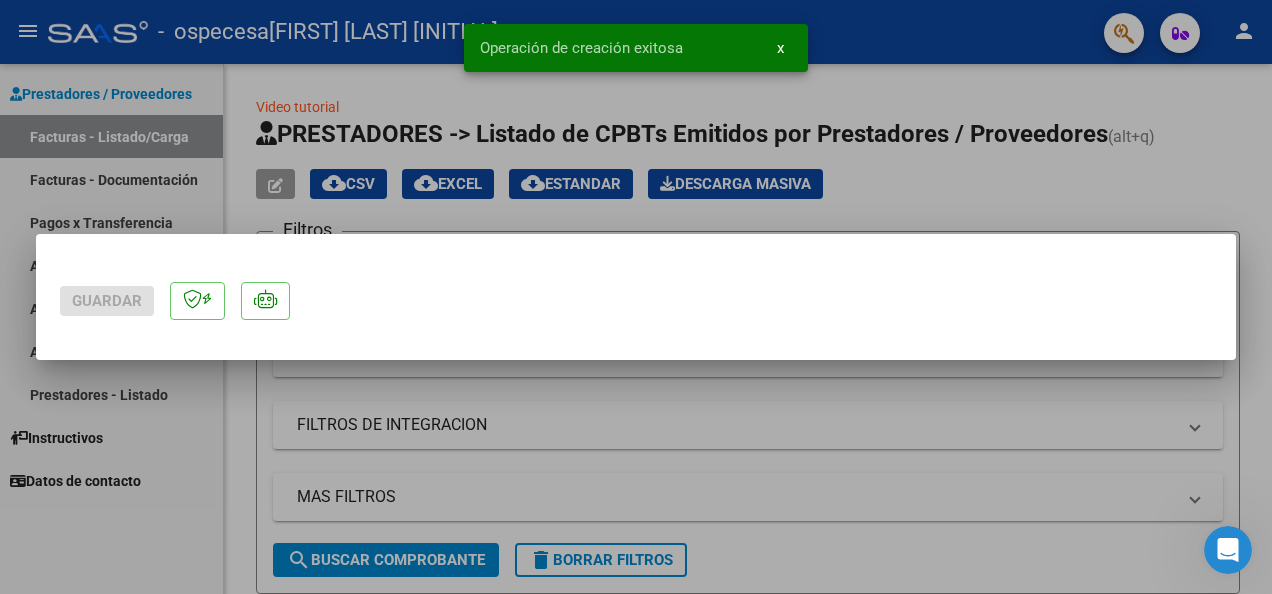 scroll, scrollTop: 0, scrollLeft: 0, axis: both 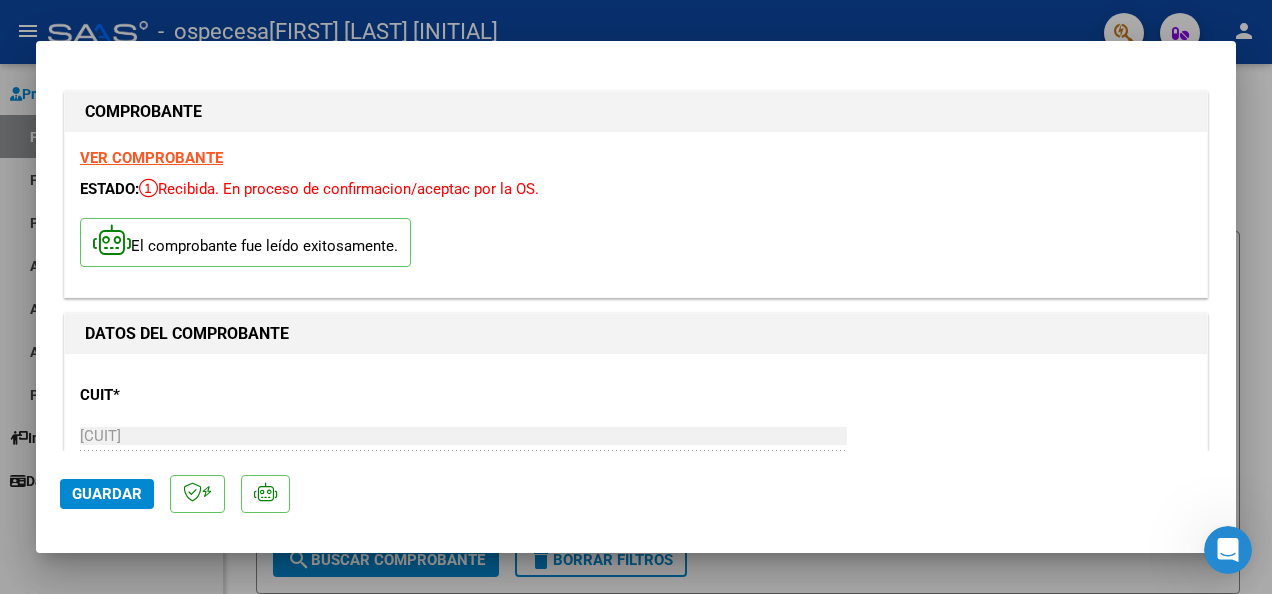 click on "El comprobante fue leído exitosamente." at bounding box center (636, 245) 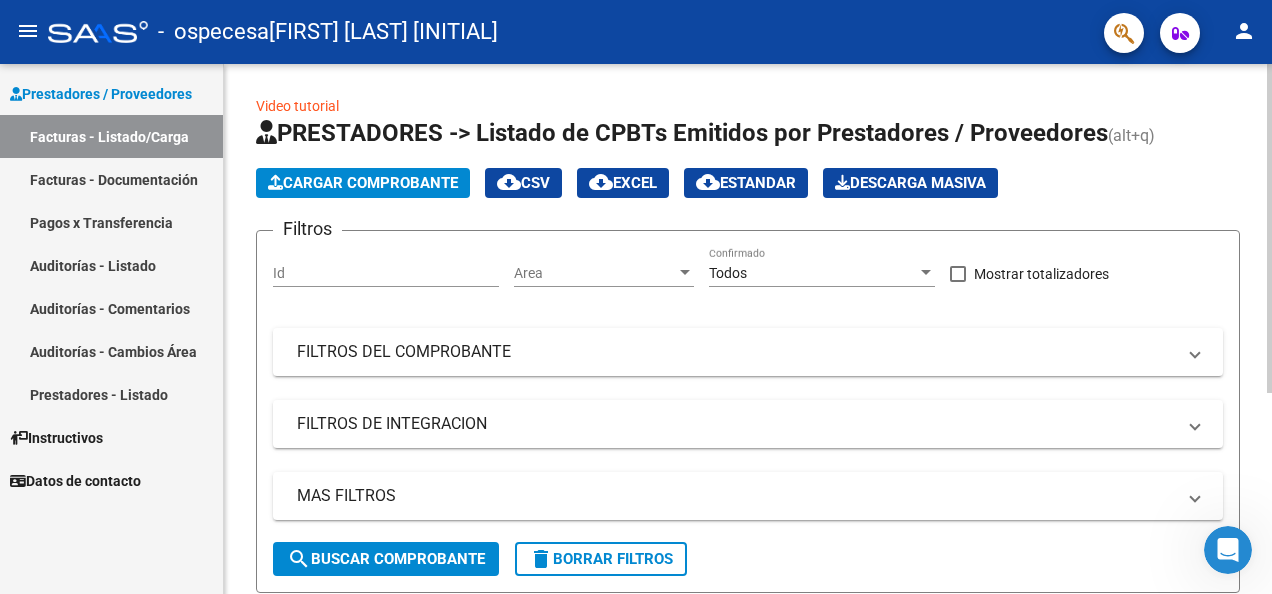 scroll, scrollTop: 0, scrollLeft: 0, axis: both 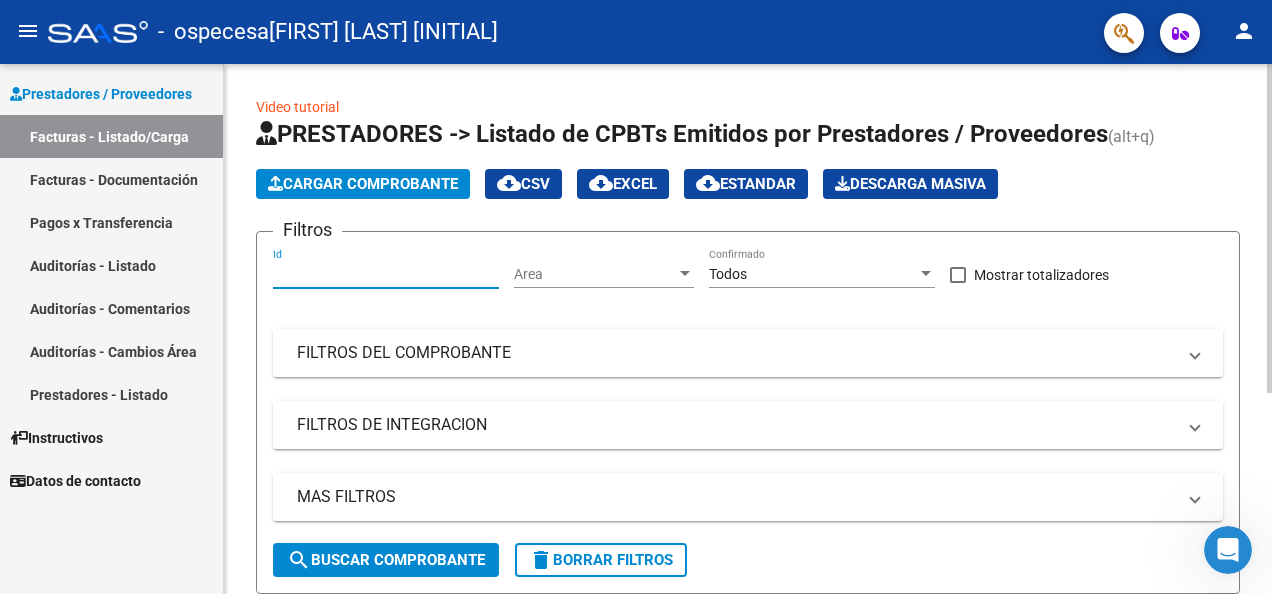 click on "Id" at bounding box center [386, 274] 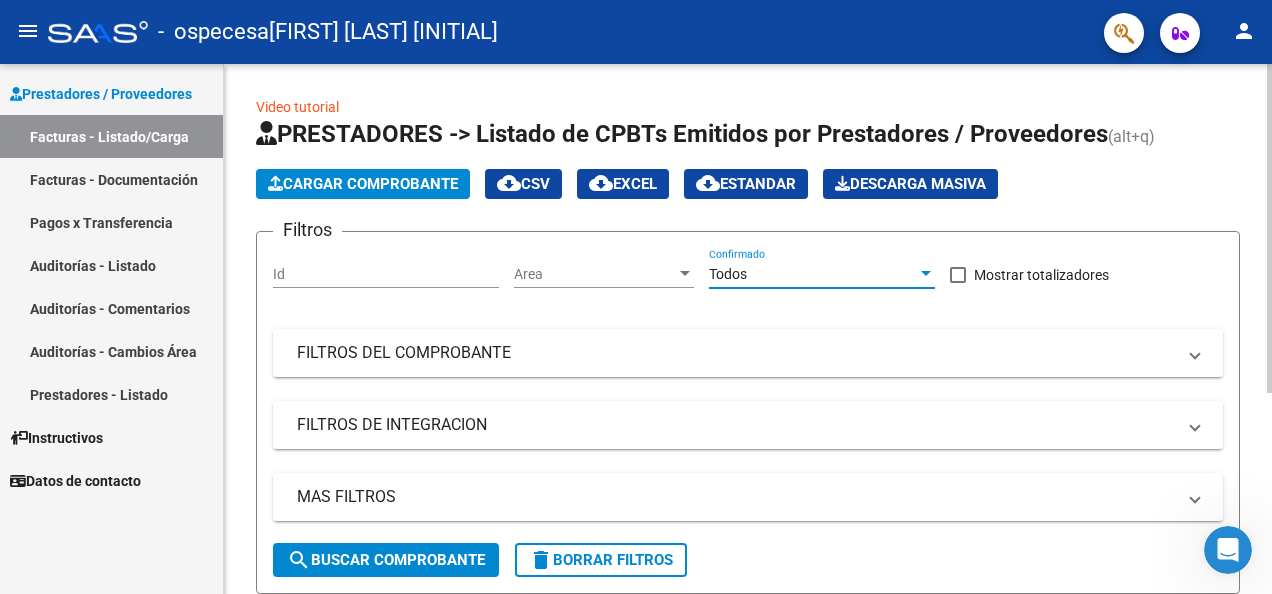 click on "Todos" at bounding box center [813, 274] 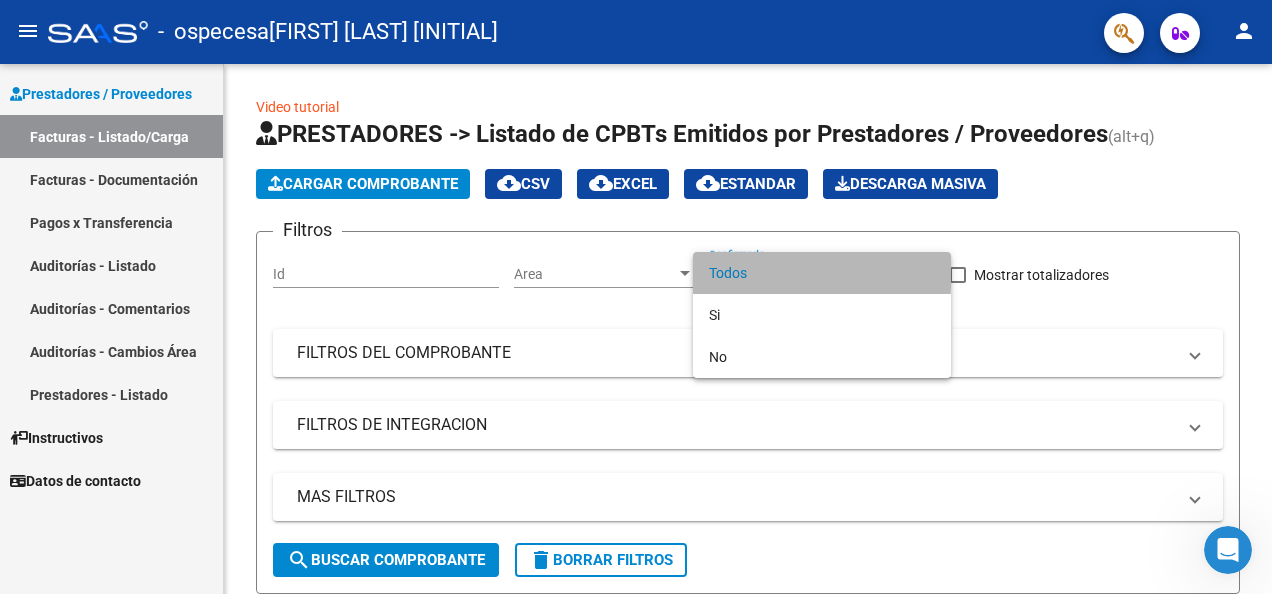 click on "Todos" at bounding box center [822, 273] 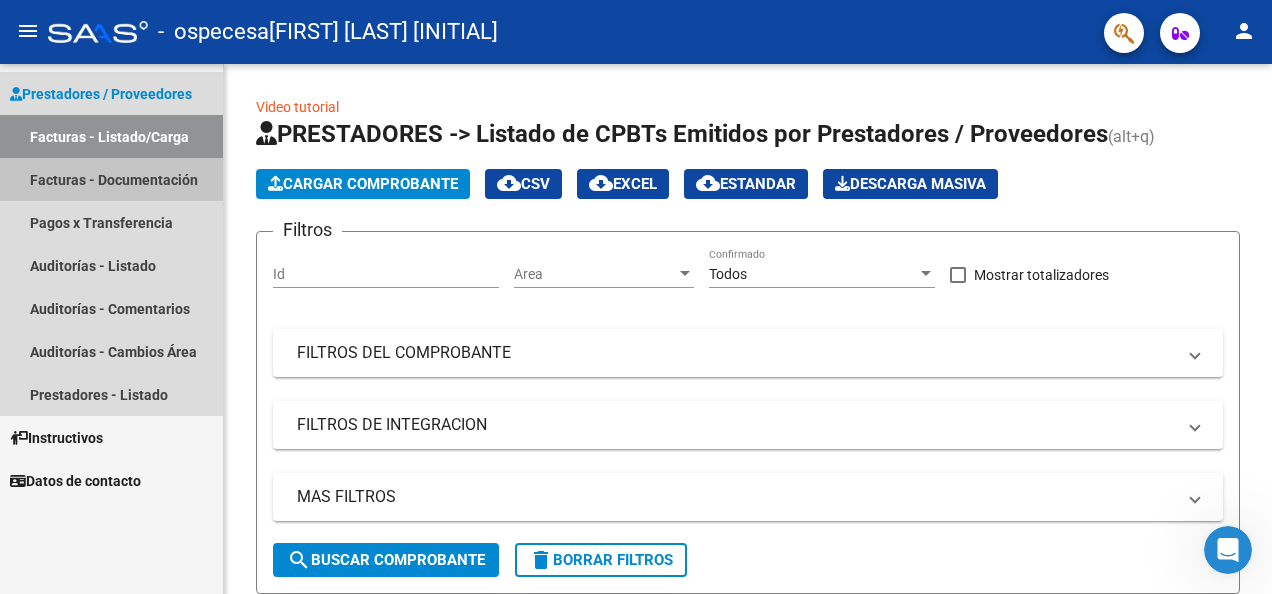 click on "Facturas - Documentación" at bounding box center (111, 179) 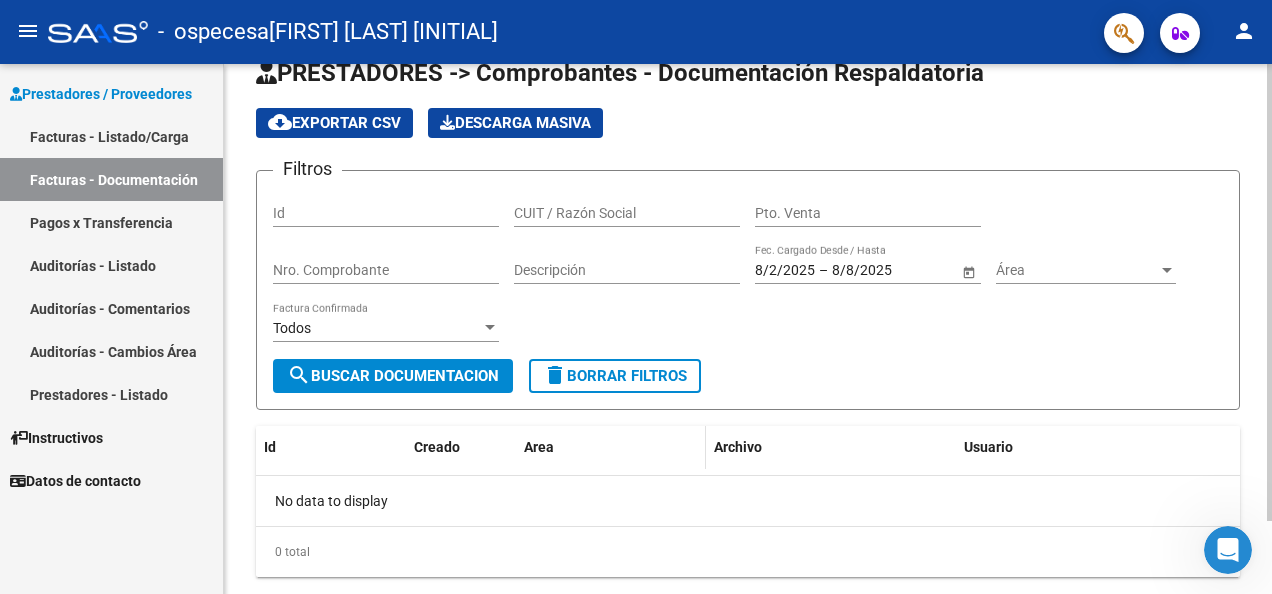 scroll, scrollTop: 0, scrollLeft: 0, axis: both 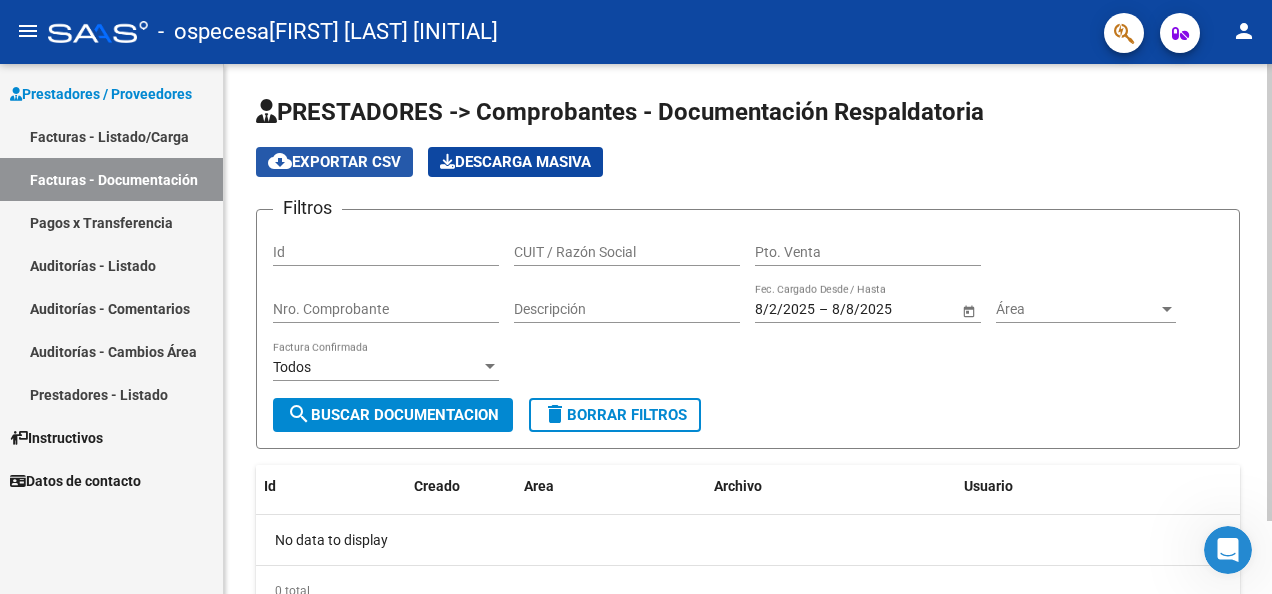 click on "cloud_download  Exportar CSV" 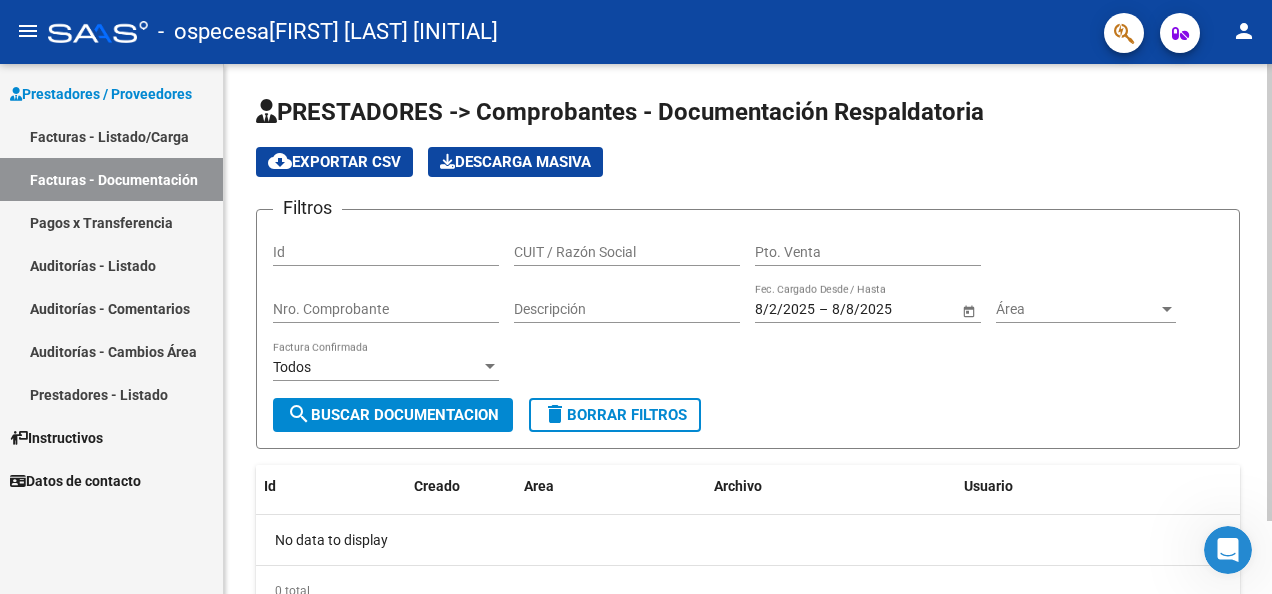 click on "No data to display" 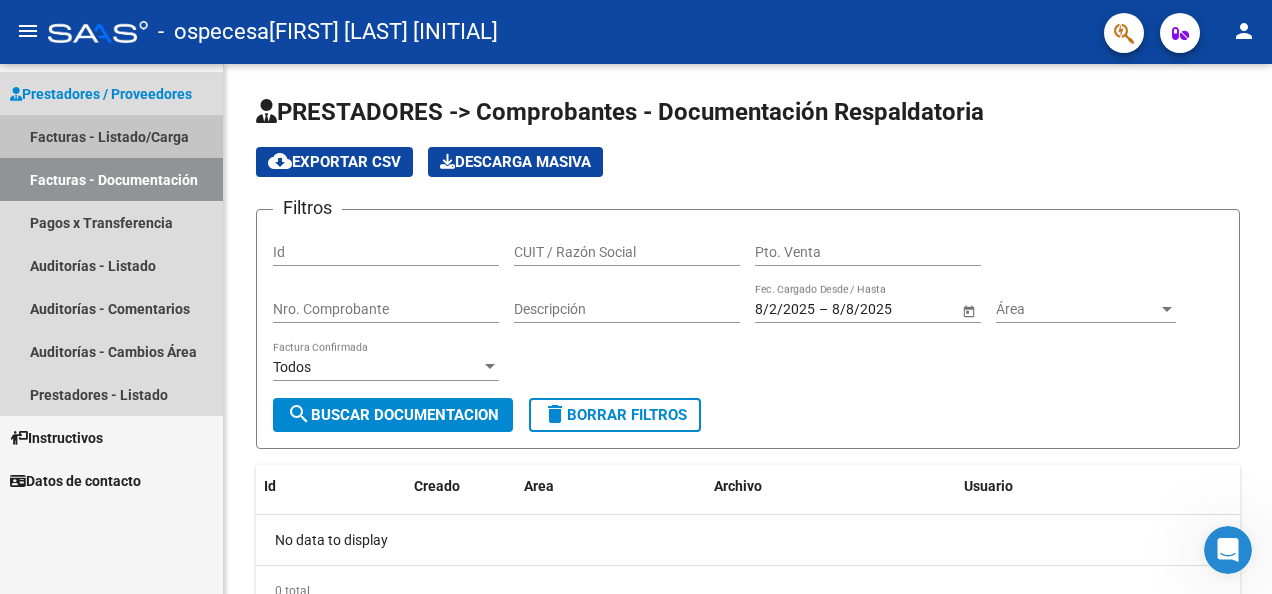 click on "Facturas - Listado/Carga" at bounding box center [111, 136] 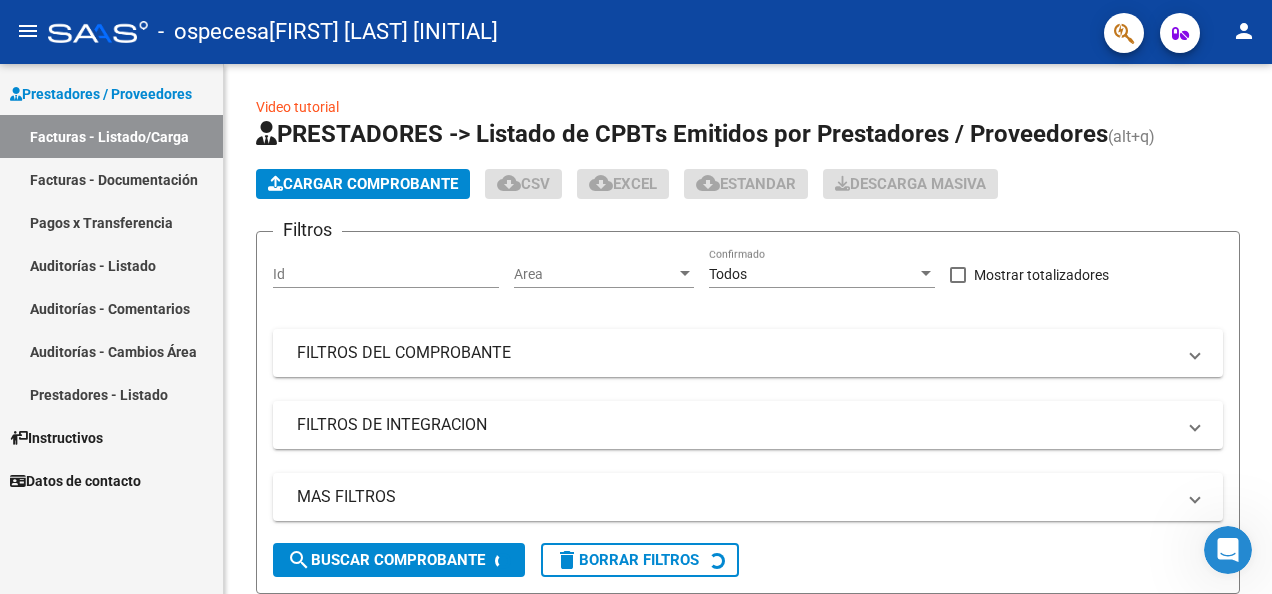 click on "Facturas - Documentación" at bounding box center (111, 179) 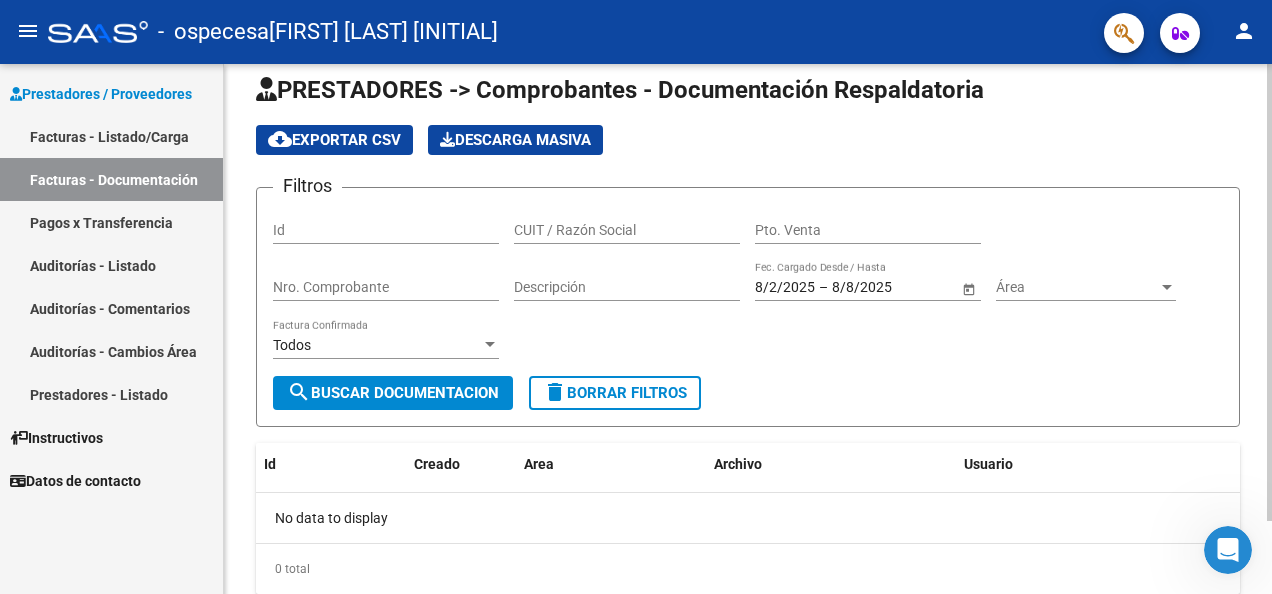 scroll, scrollTop: 0, scrollLeft: 0, axis: both 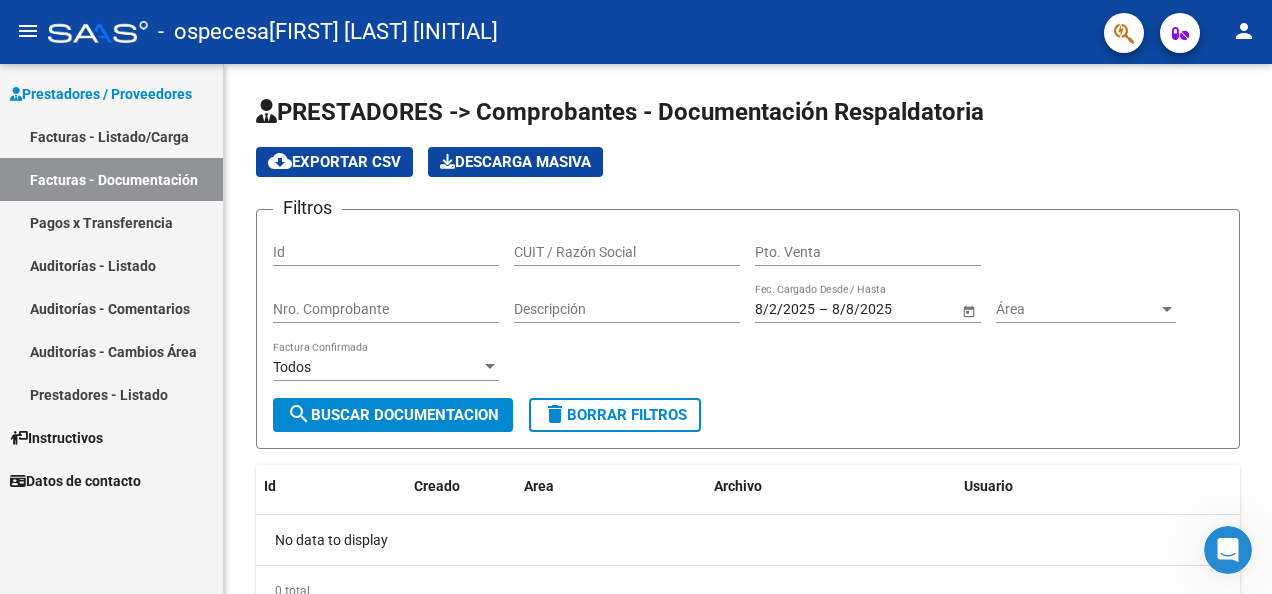 click on "Prestadores - Listado" at bounding box center (111, 394) 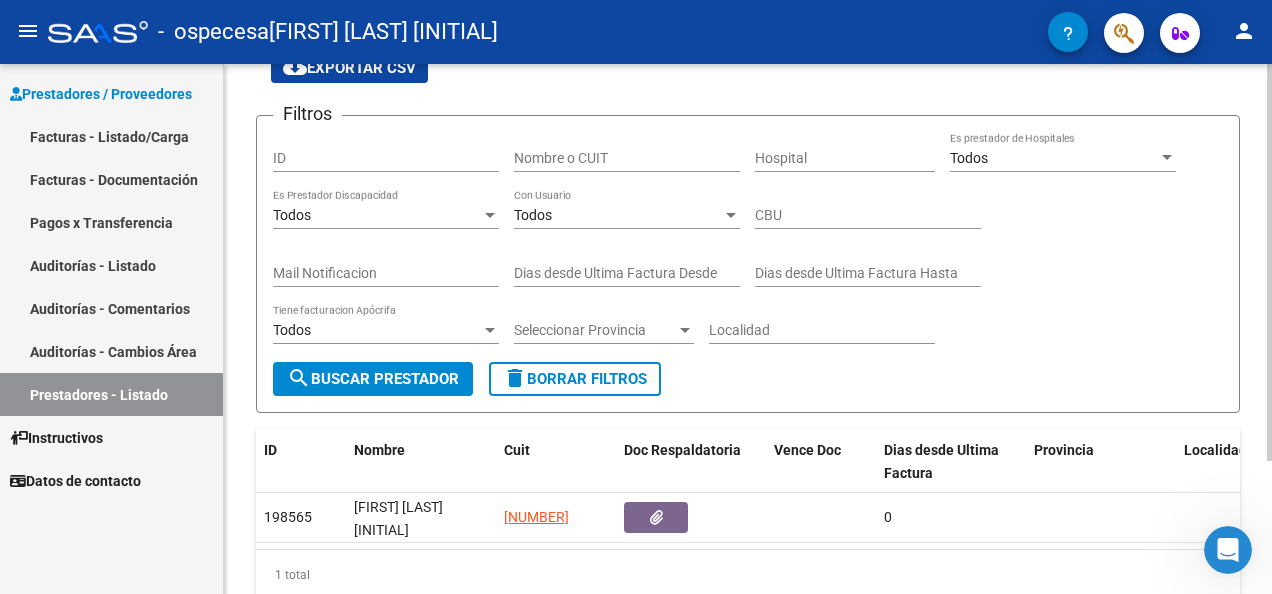 scroll, scrollTop: 178, scrollLeft: 0, axis: vertical 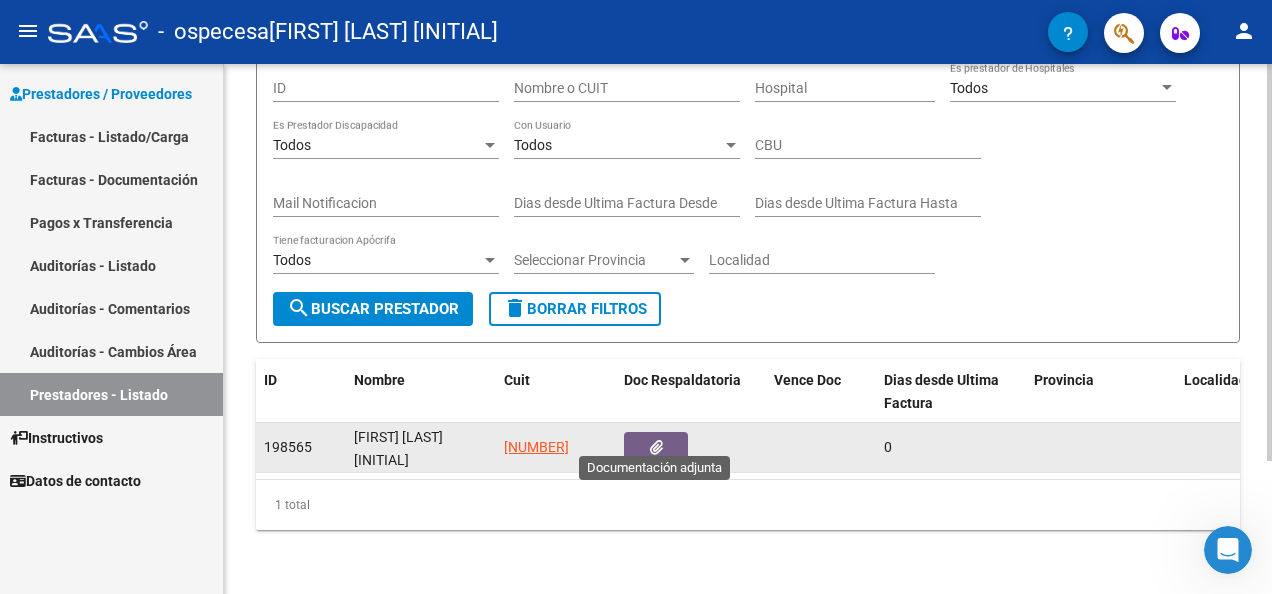 click 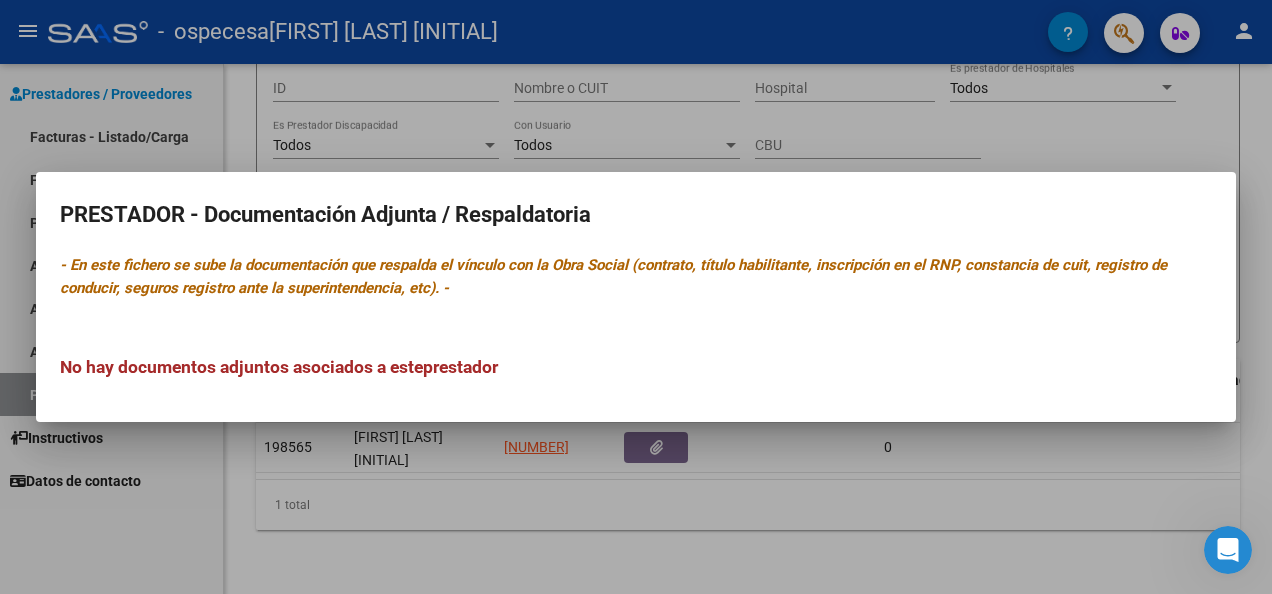 click at bounding box center [636, 297] 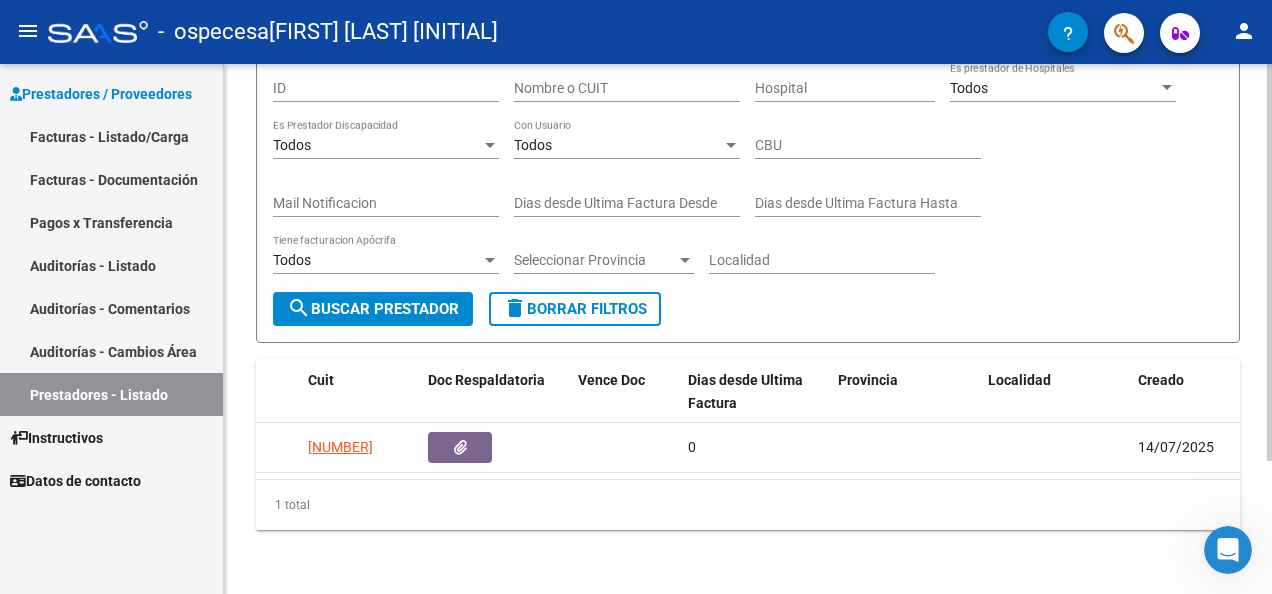scroll, scrollTop: 0, scrollLeft: 0, axis: both 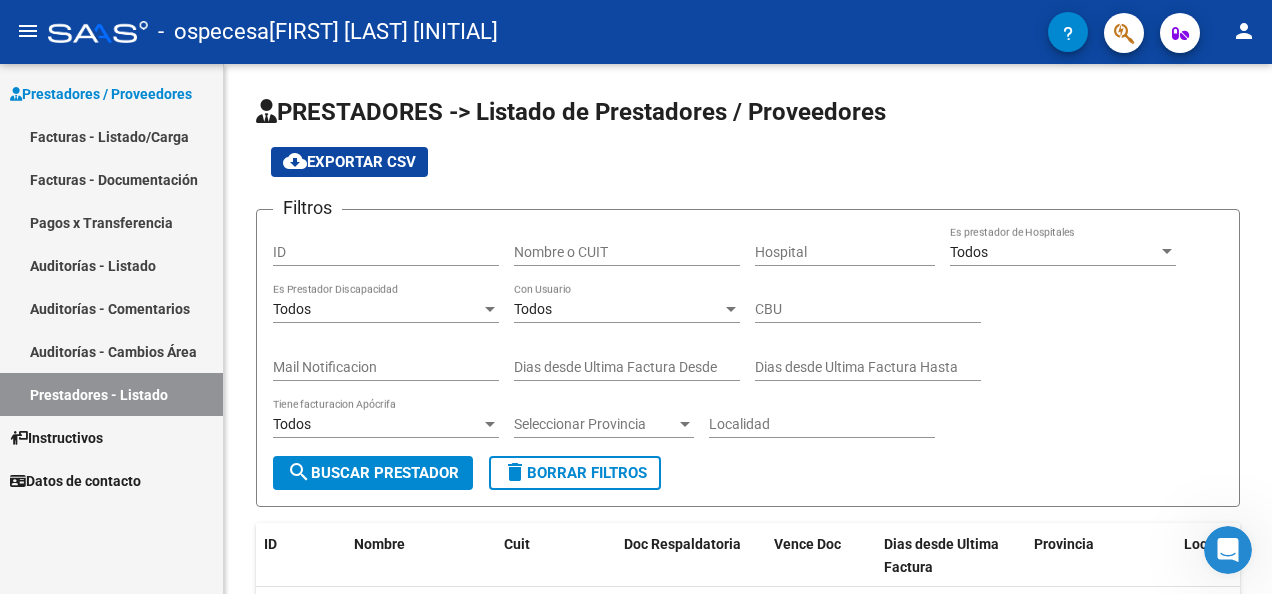 click on "Facturas - Documentación" at bounding box center [111, 179] 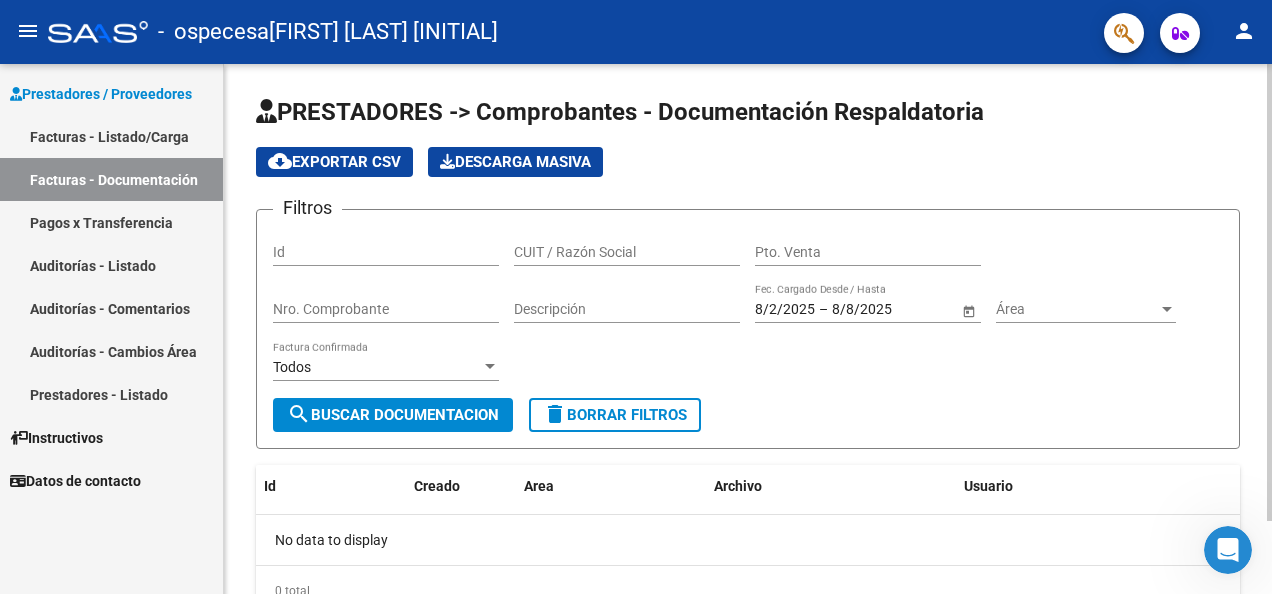click on "Descarga Masiva" 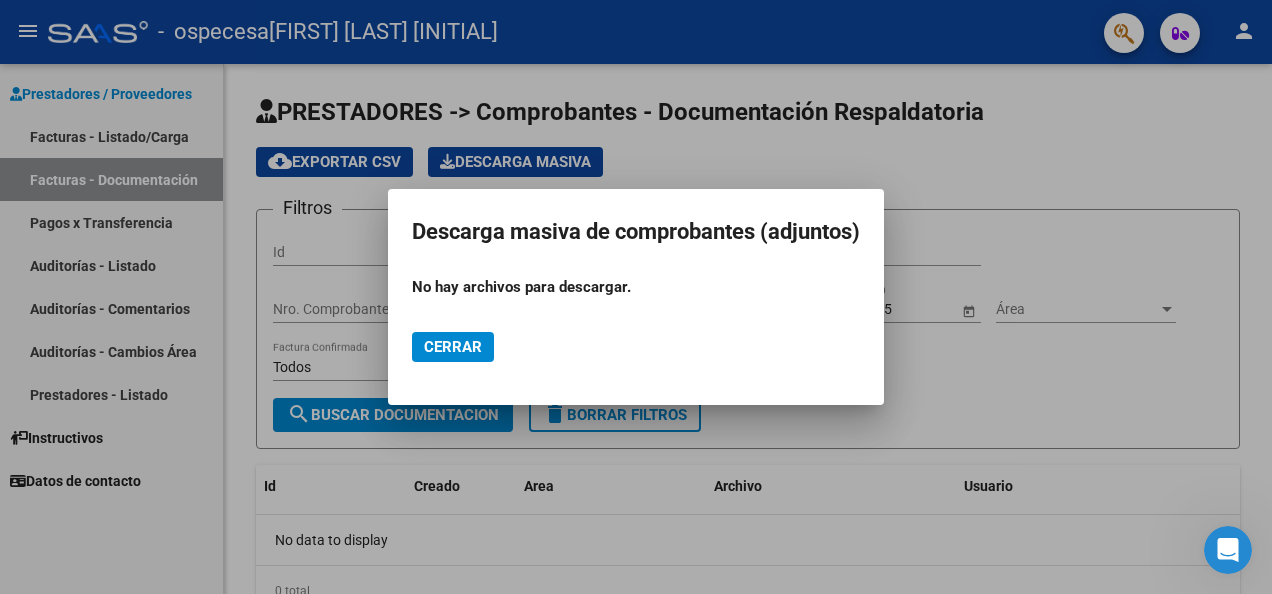 click at bounding box center (636, 297) 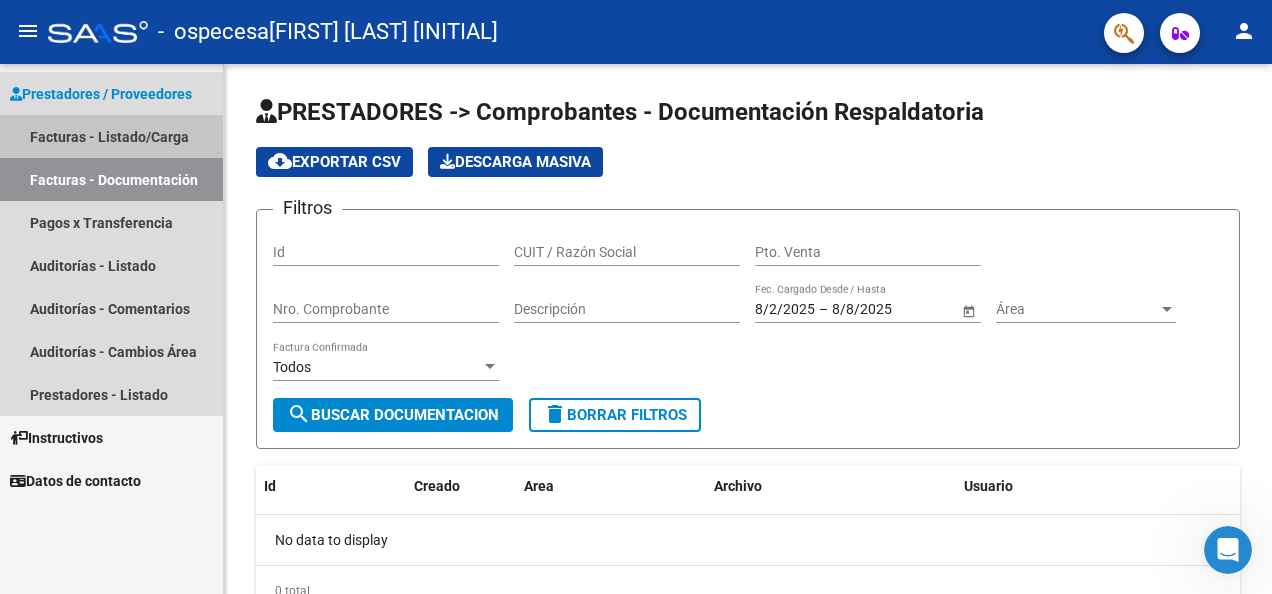 click on "Facturas - Listado/Carga" at bounding box center (111, 136) 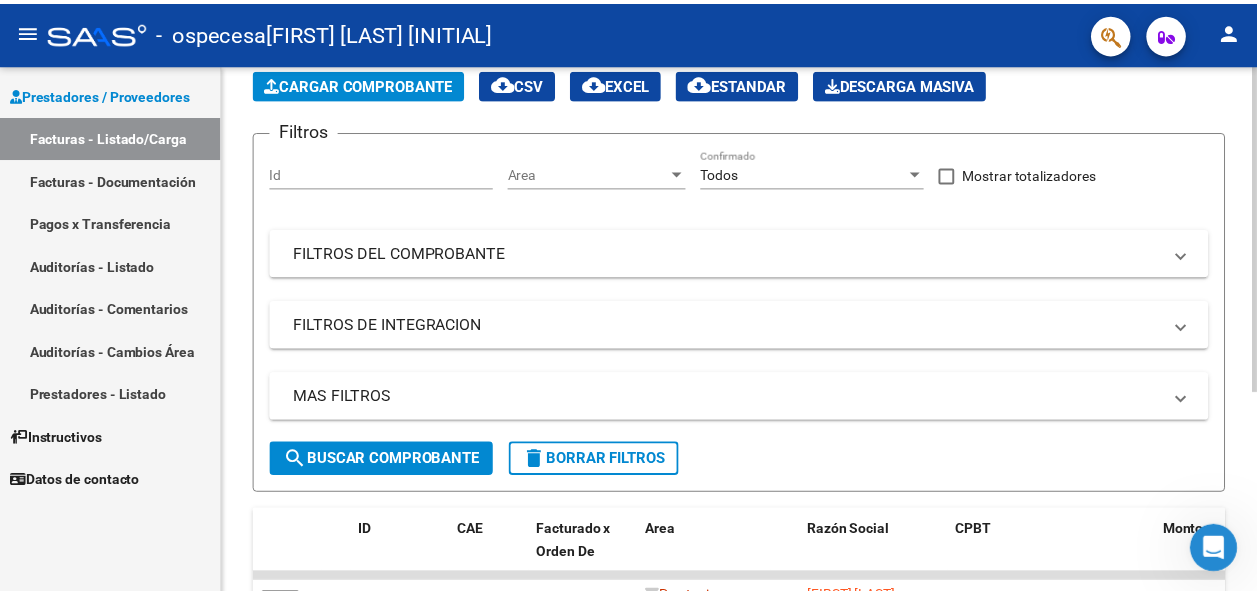scroll, scrollTop: 0, scrollLeft: 0, axis: both 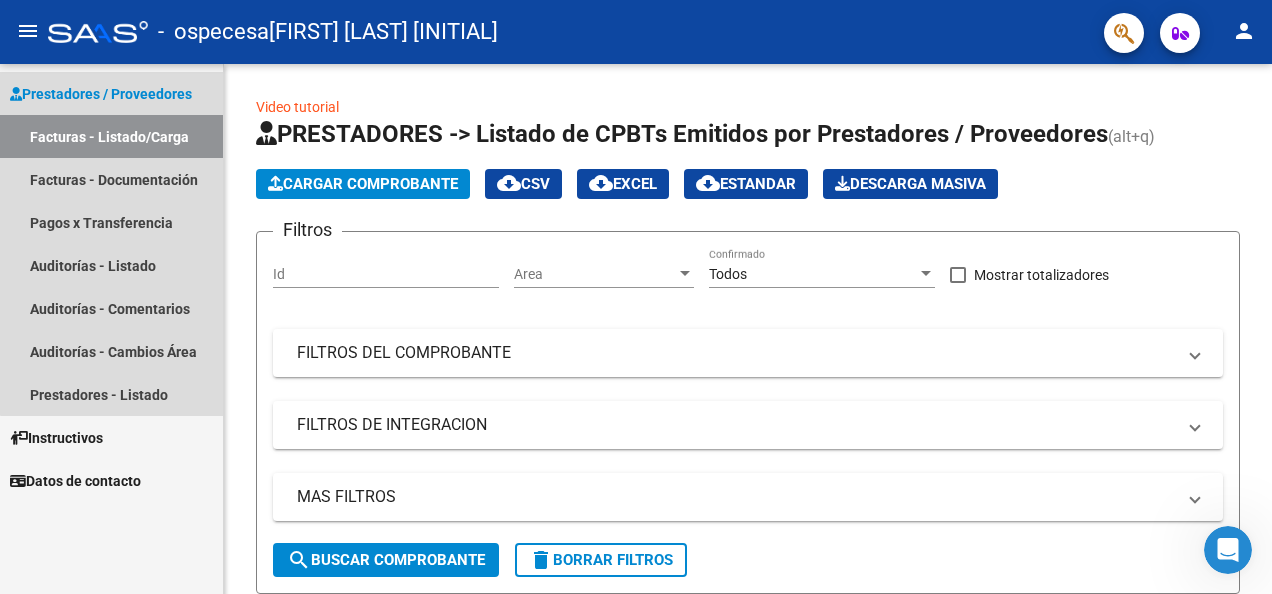 click on "Prestadores / Proveedores" at bounding box center [101, 94] 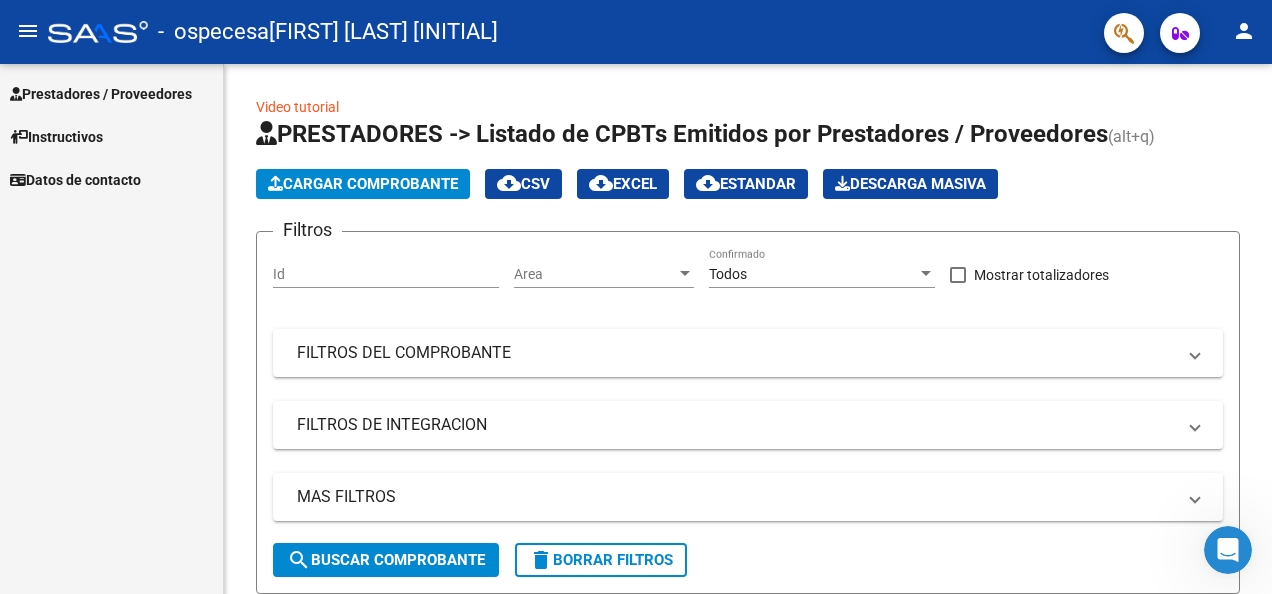 click on "person" 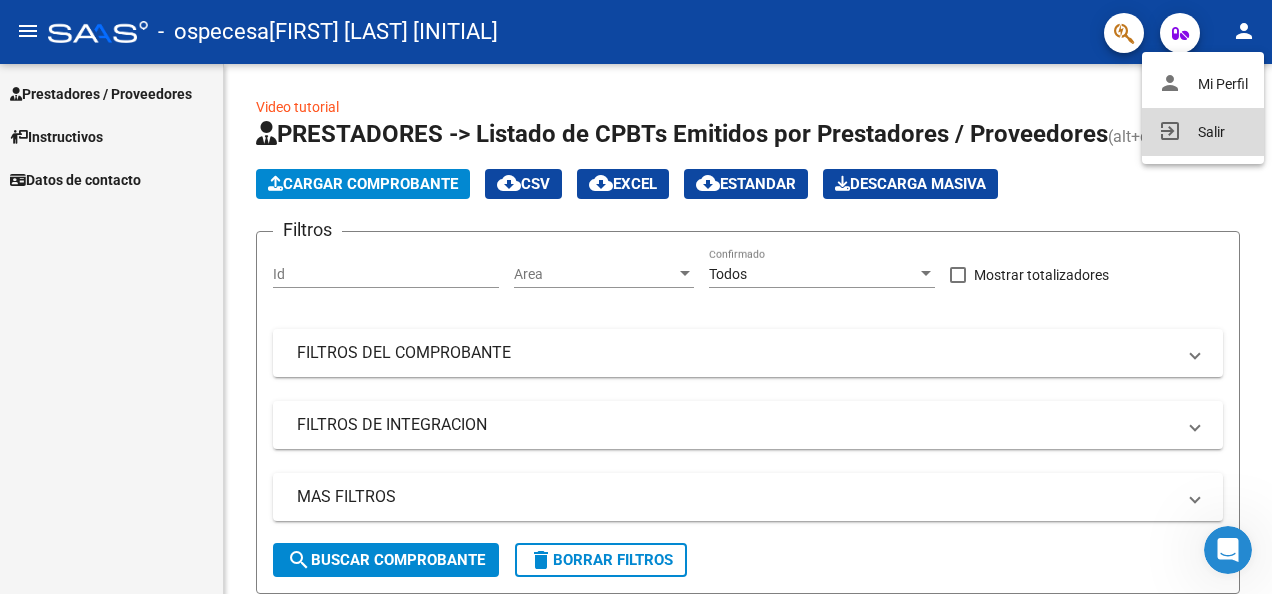 click on "exit_to_app  Salir" at bounding box center (1203, 132) 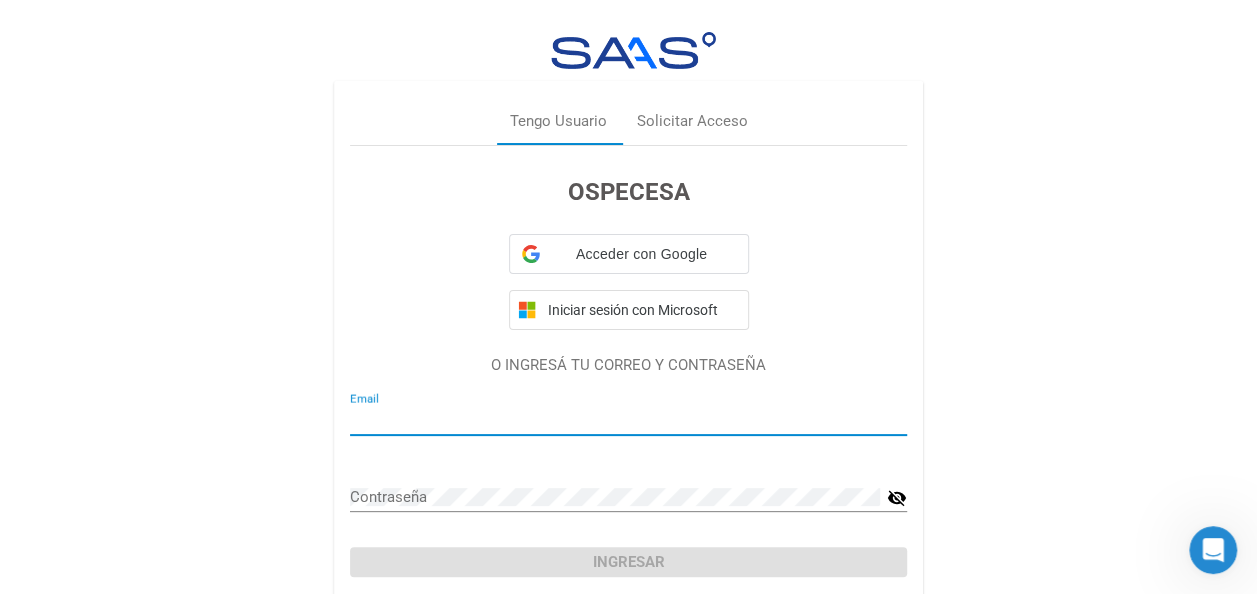 type on "[EMAIL]" 